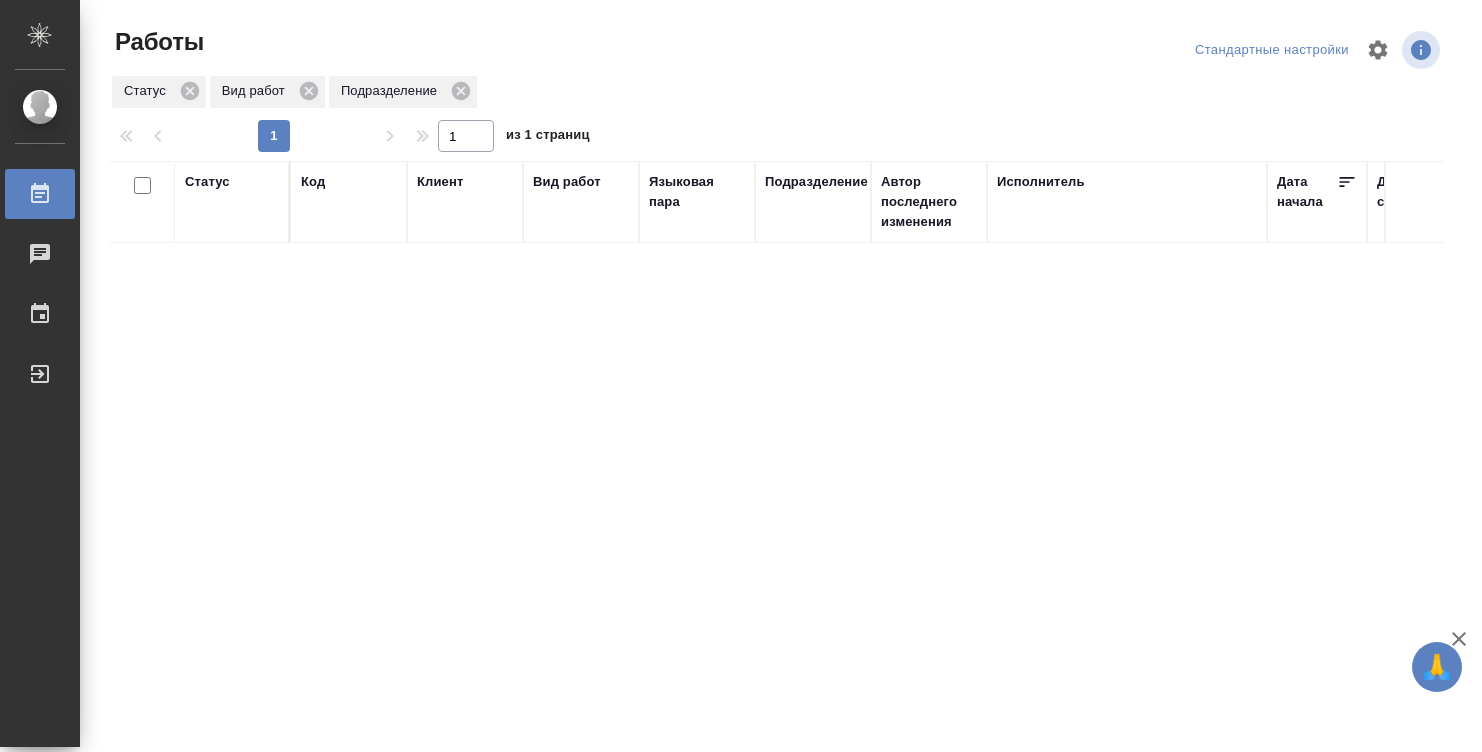 scroll, scrollTop: 0, scrollLeft: 0, axis: both 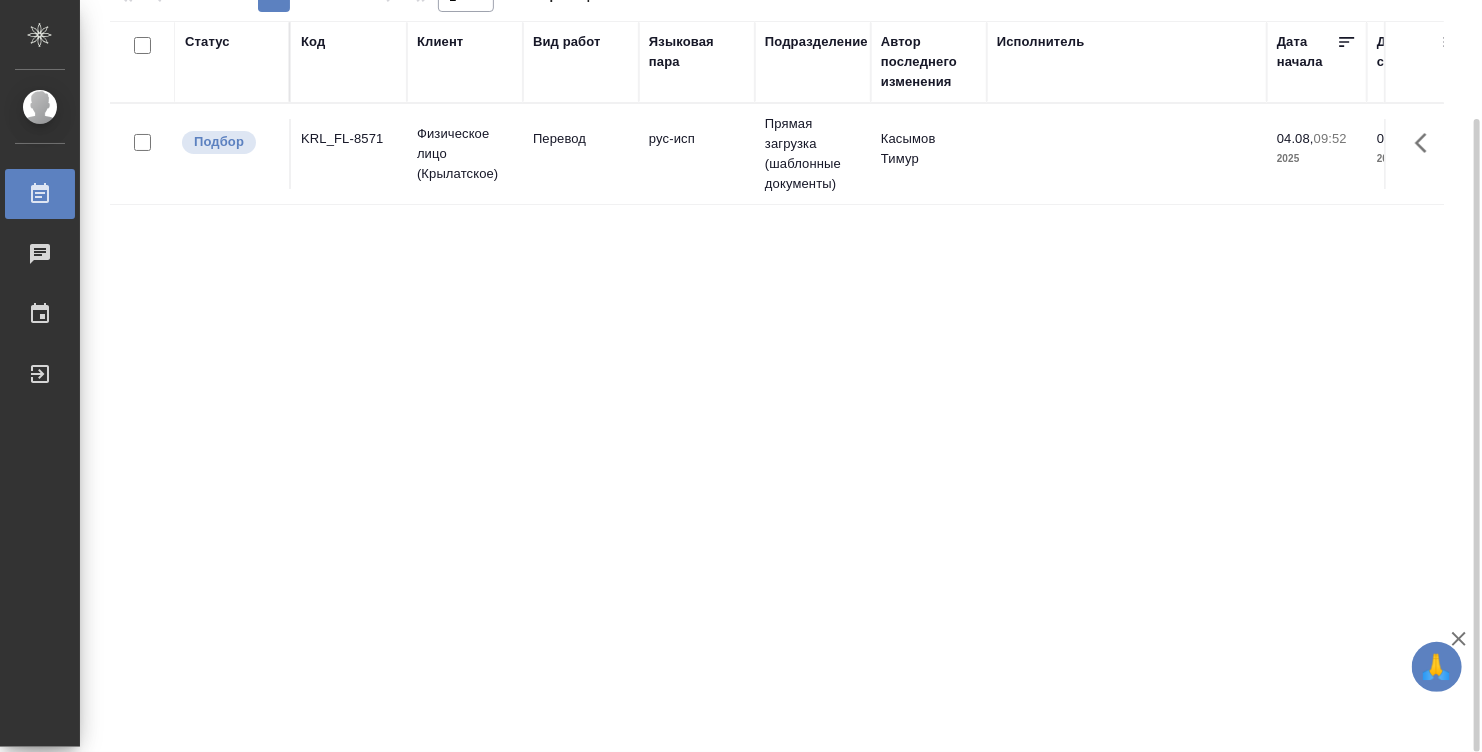 click on "KRL_FL-8571" at bounding box center (349, 139) 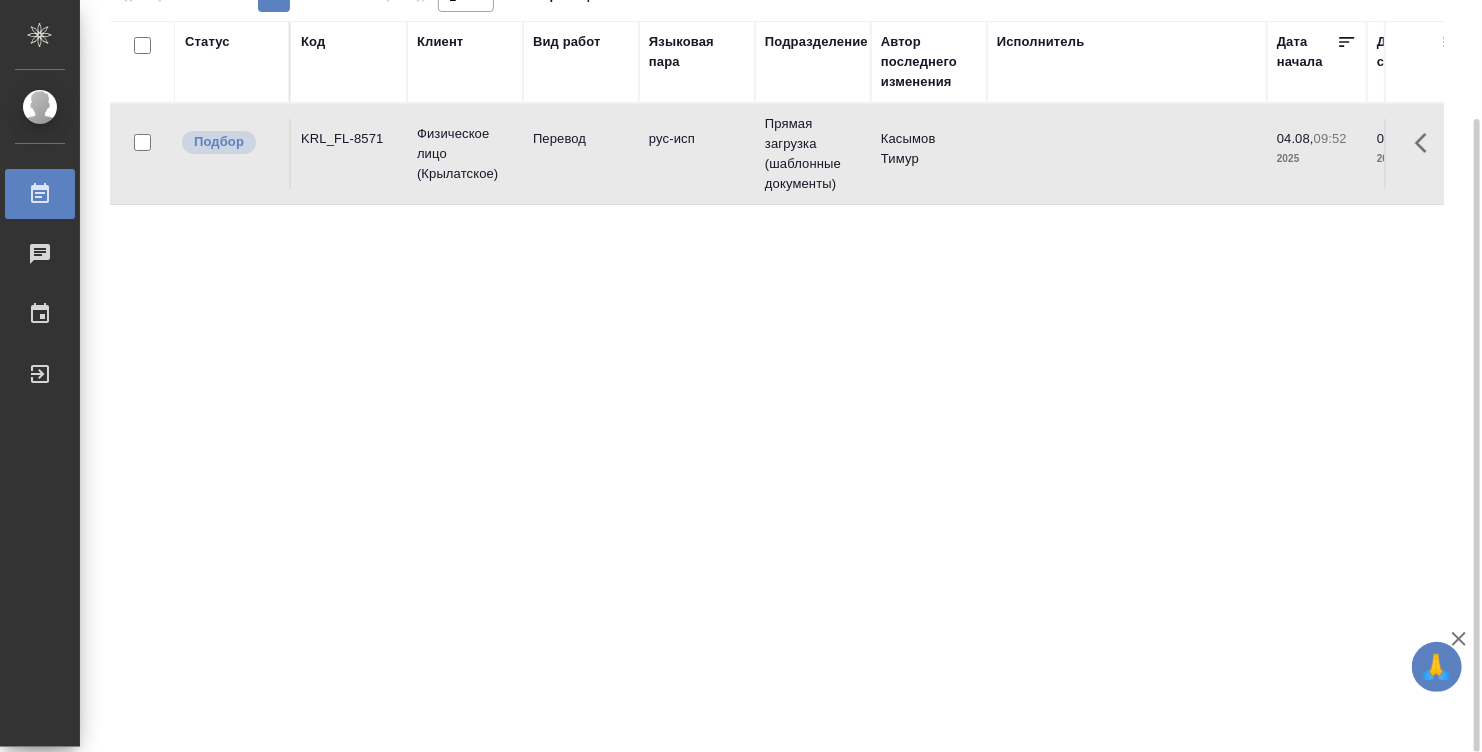 click on "KRL_FL-8571" at bounding box center (349, 139) 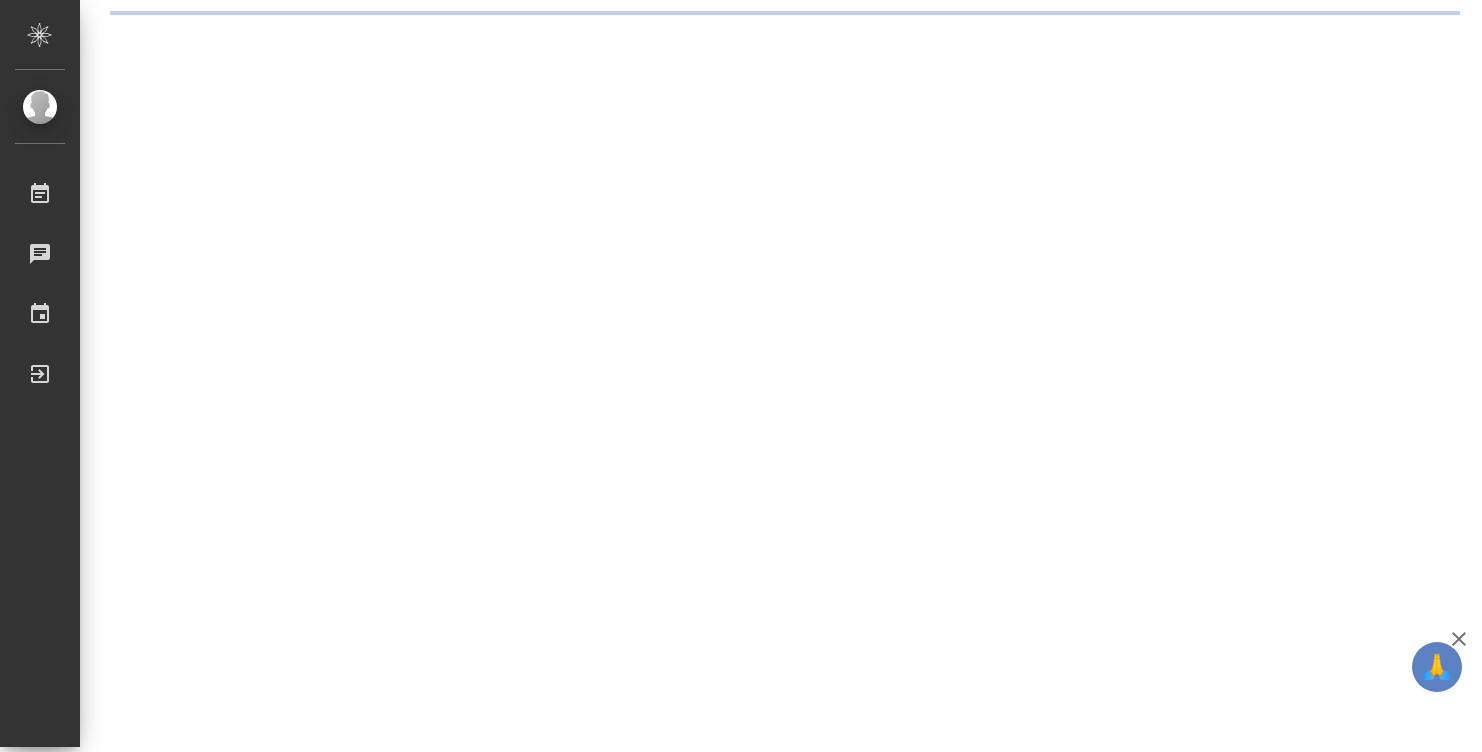 scroll, scrollTop: 0, scrollLeft: 0, axis: both 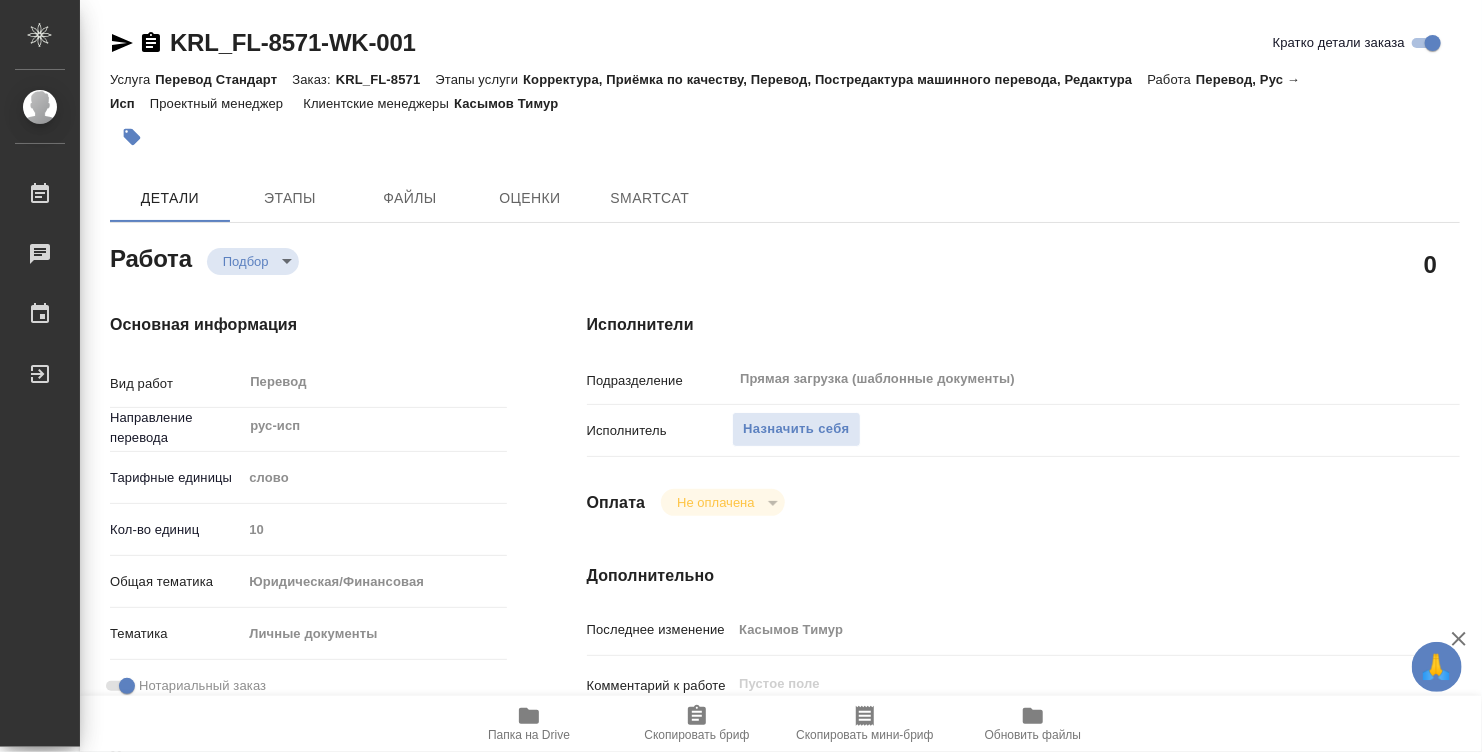 type on "x" 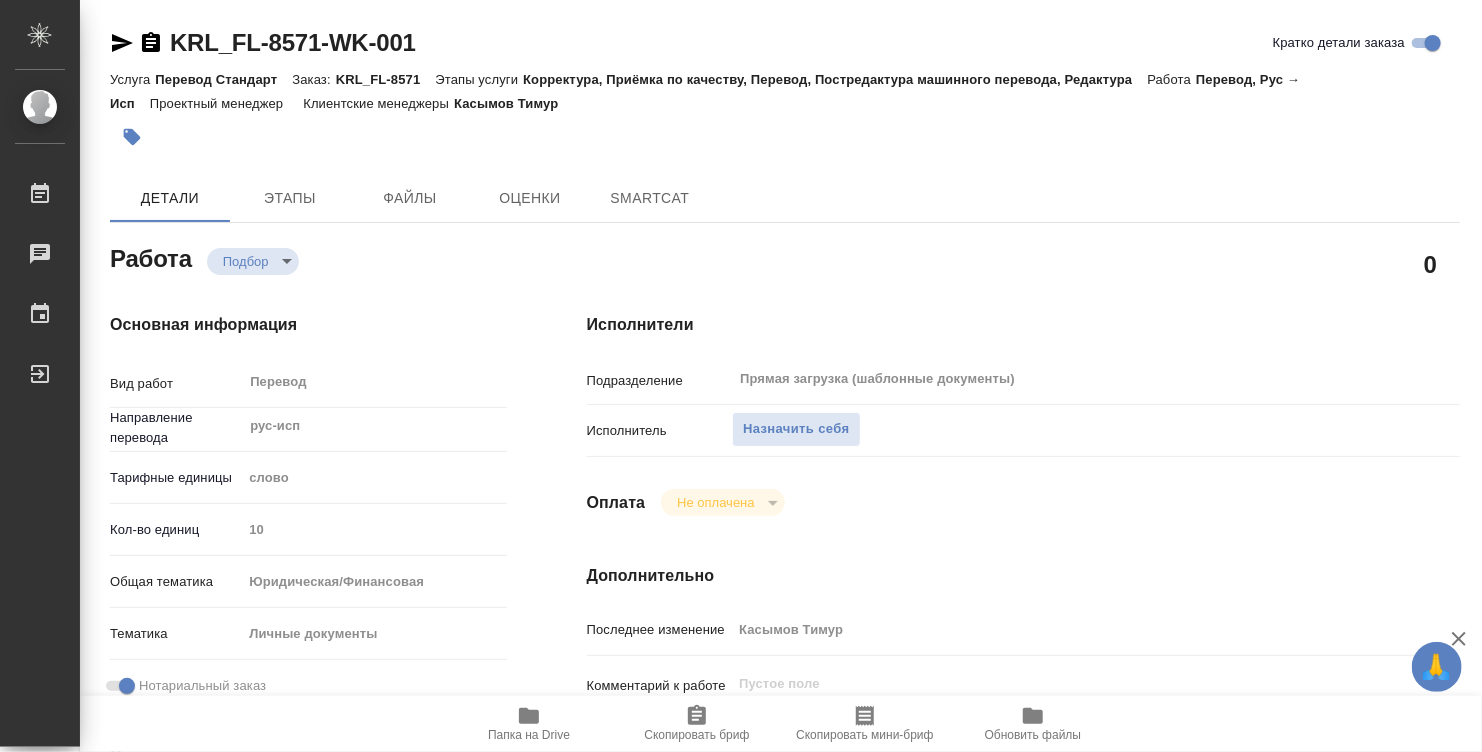 type on "x" 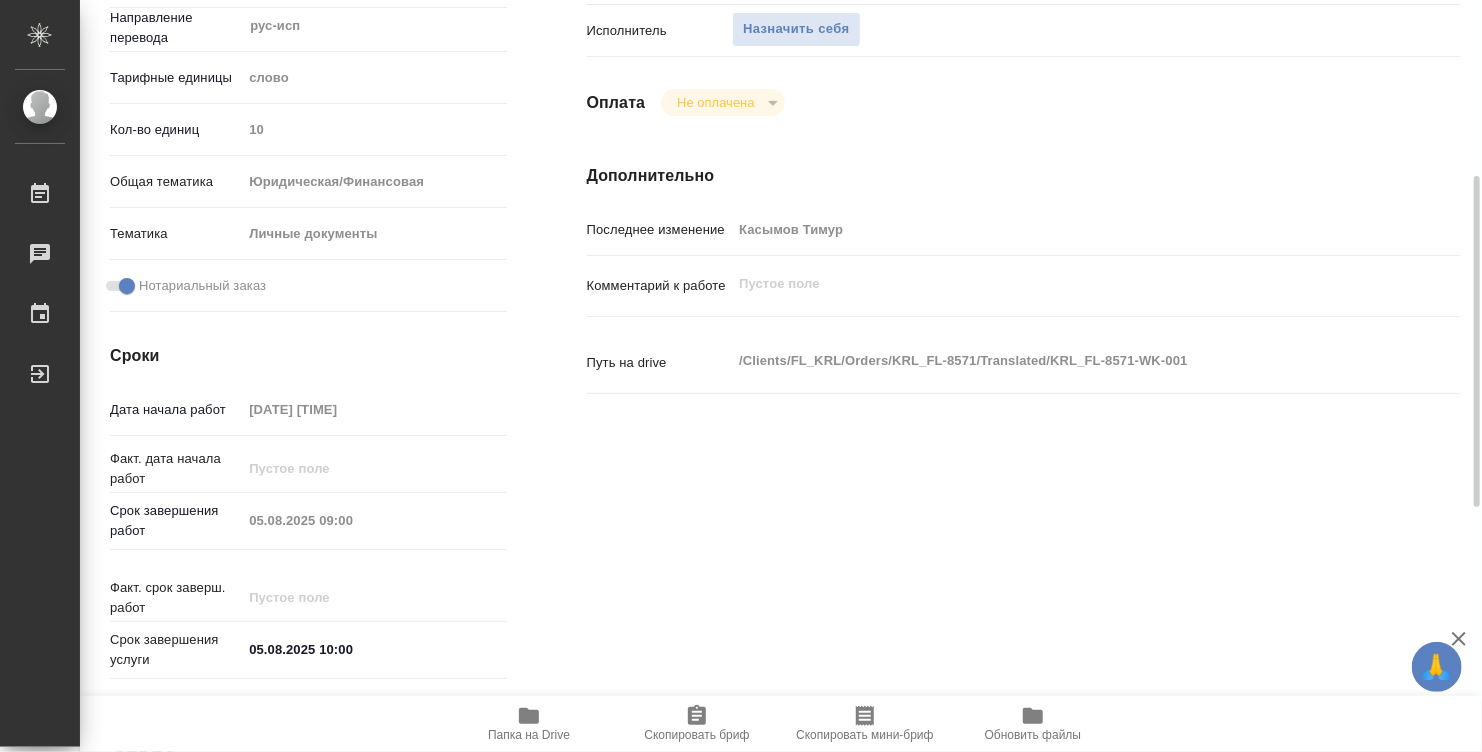 type on "x" 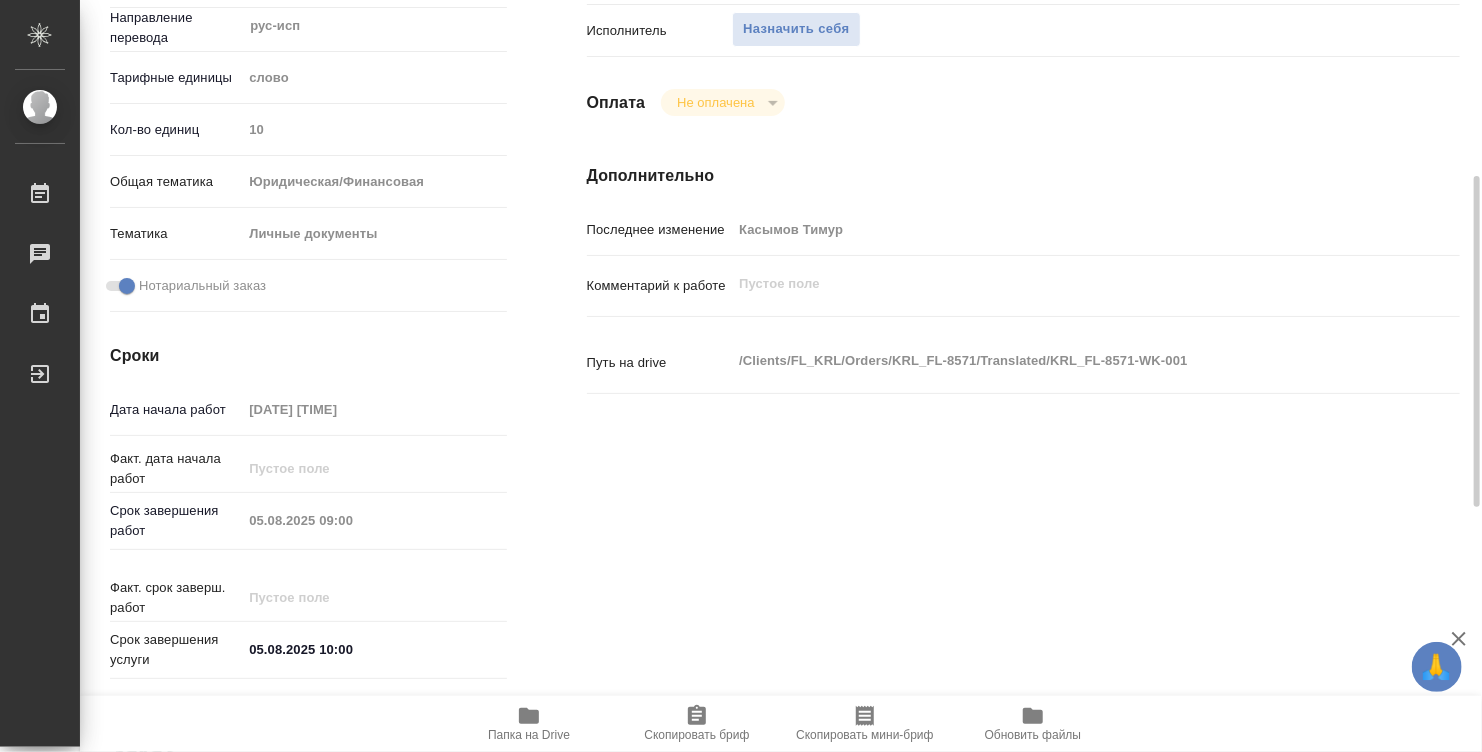 type on "x" 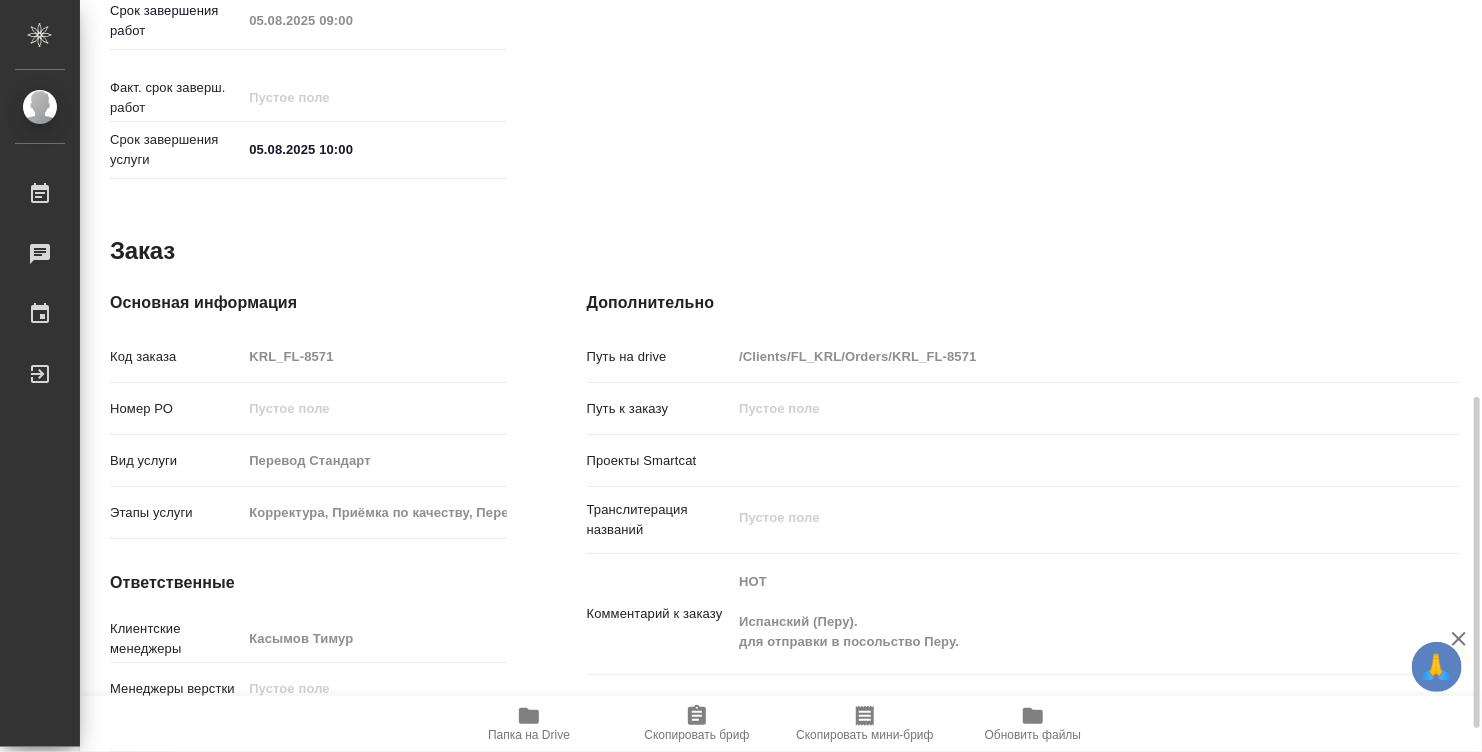 type on "x" 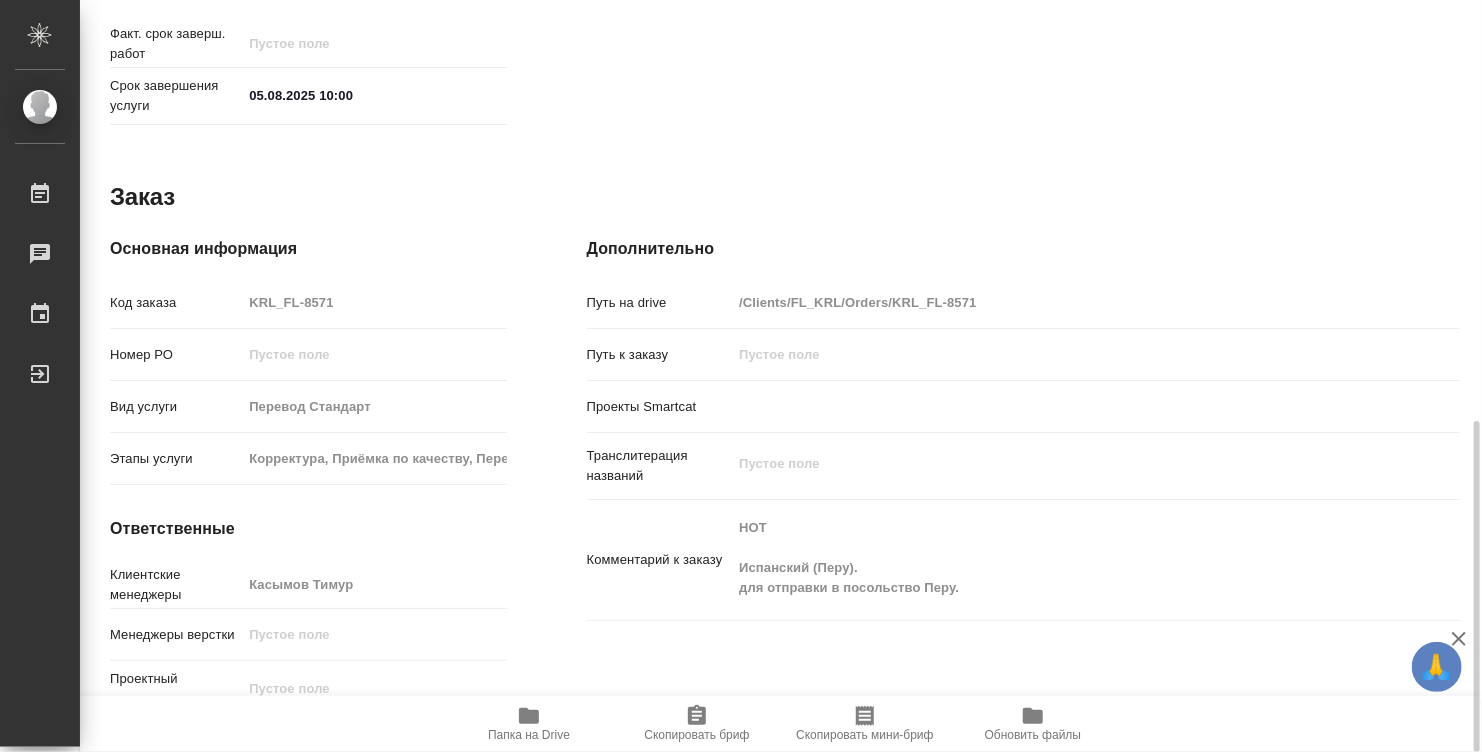 type on "x" 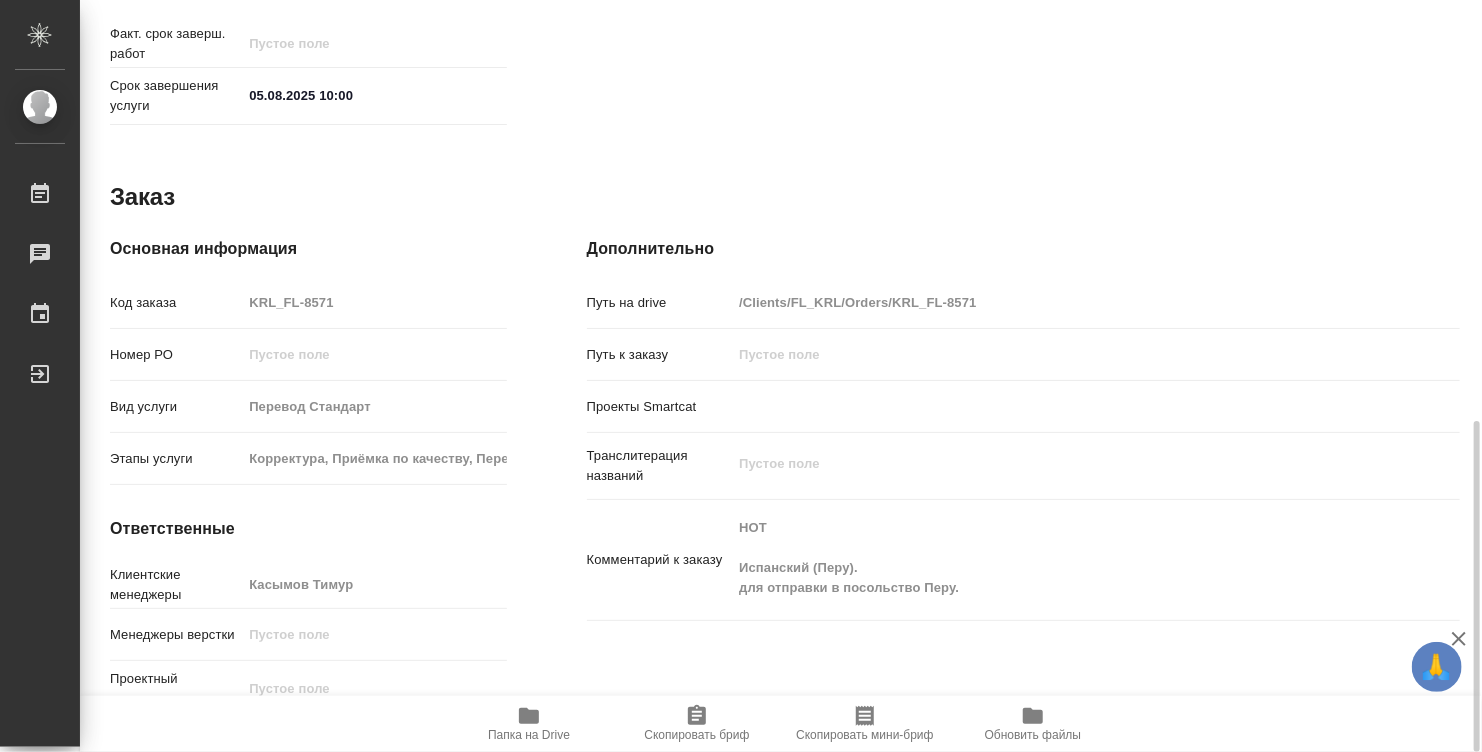 type on "x" 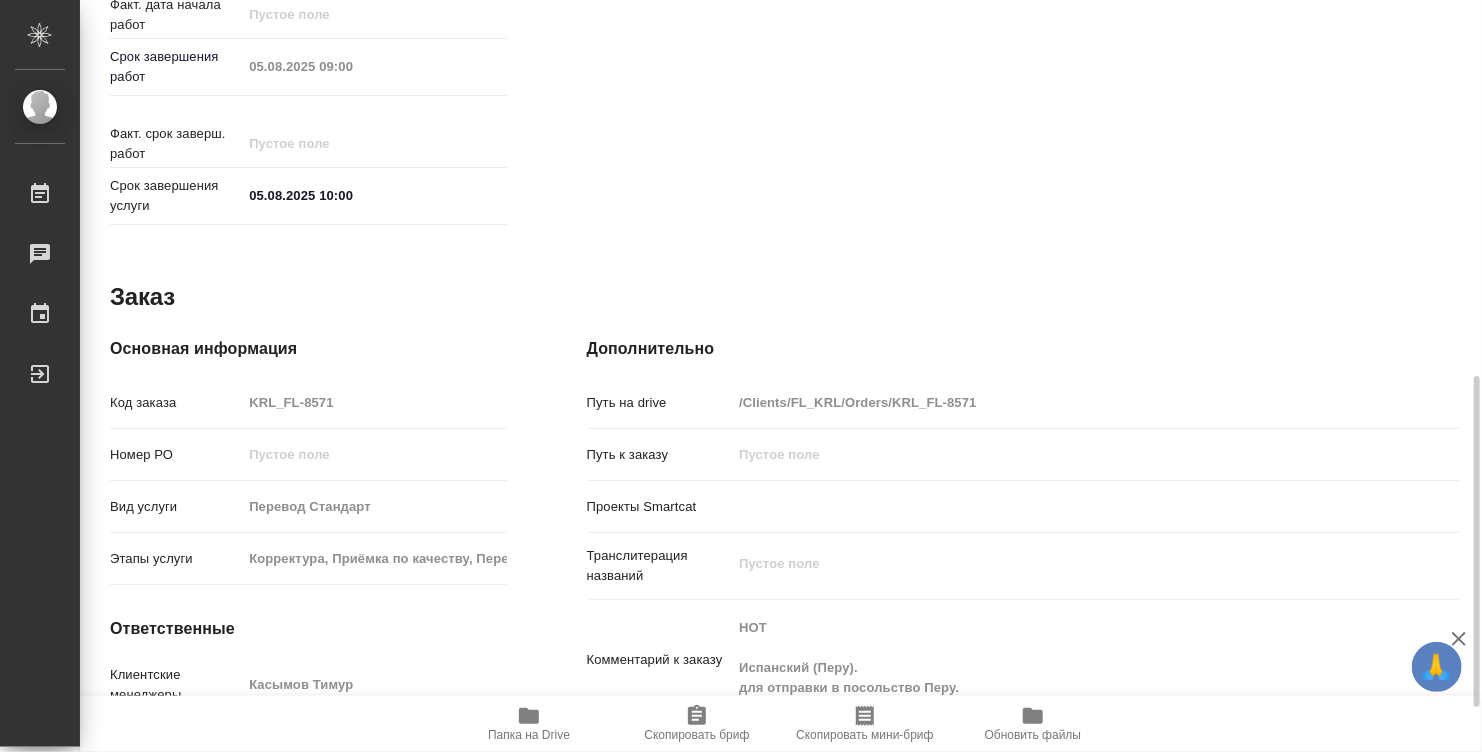 scroll, scrollTop: 654, scrollLeft: 0, axis: vertical 